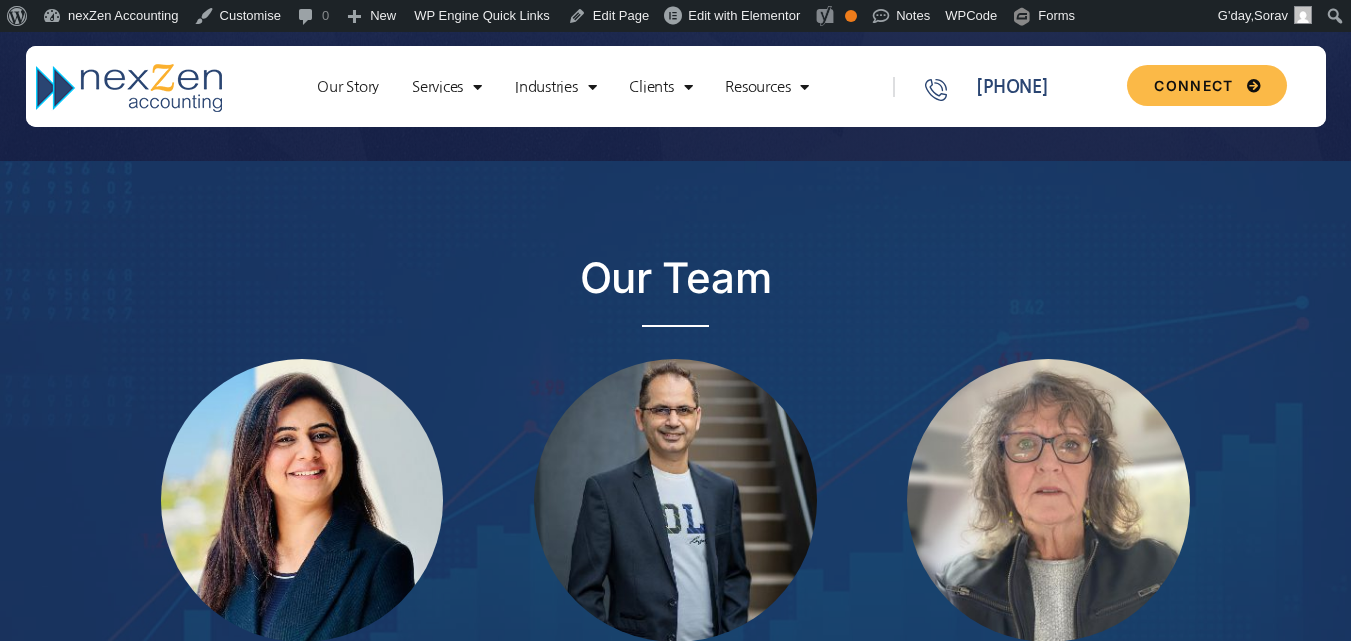 scroll, scrollTop: 0, scrollLeft: 0, axis: both 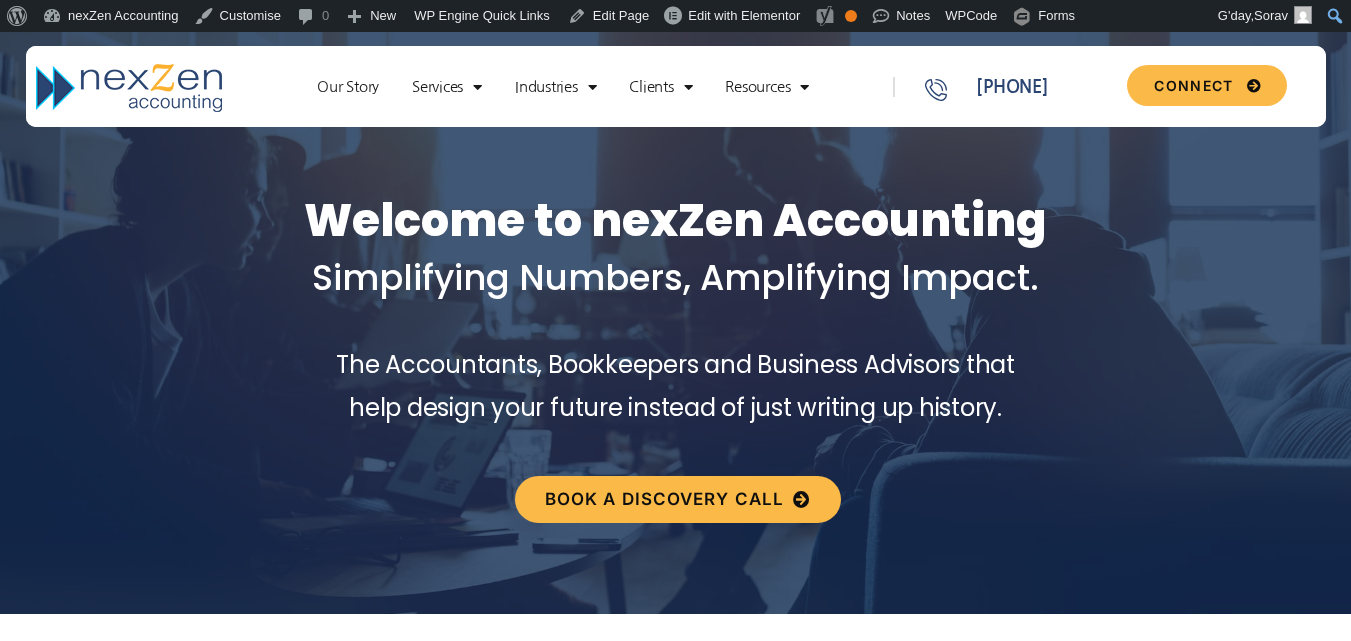 click on "Skip to the content
Our Story
Services
New Business Set up
Proactive Compliance
Day to Day Accounting & Payroll
Business Queries & Support
Business Advisory
Business Value Creation
Industries
NDIS
Health
Hospitality & Tourism
Restaurants and Cafes
Not For Profit
Property & Construction
Retail
Training & Consulting
Information & Technology
Legal Services
Clients
External Forces
Effective Growth Plan
Resources
Knowledge Base
Forms & Checklists
Connect
Our Story
Services
New Business Set up
Proactive Compliance
Day to Day Accounting & Payroll
Business Queries & Support
Business Advisory
Business Value Creation
Industries
NDIS
Health
Hospitality & Tourism" at bounding box center (675, 3874) 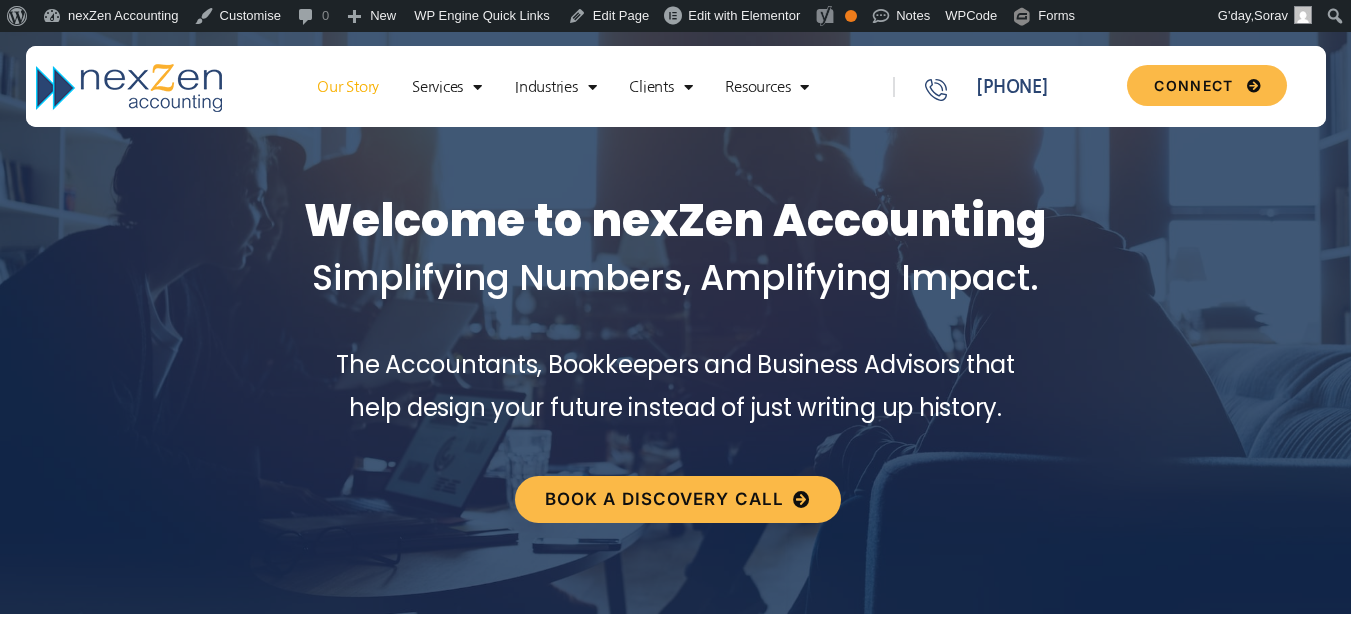 click on "Our Story" 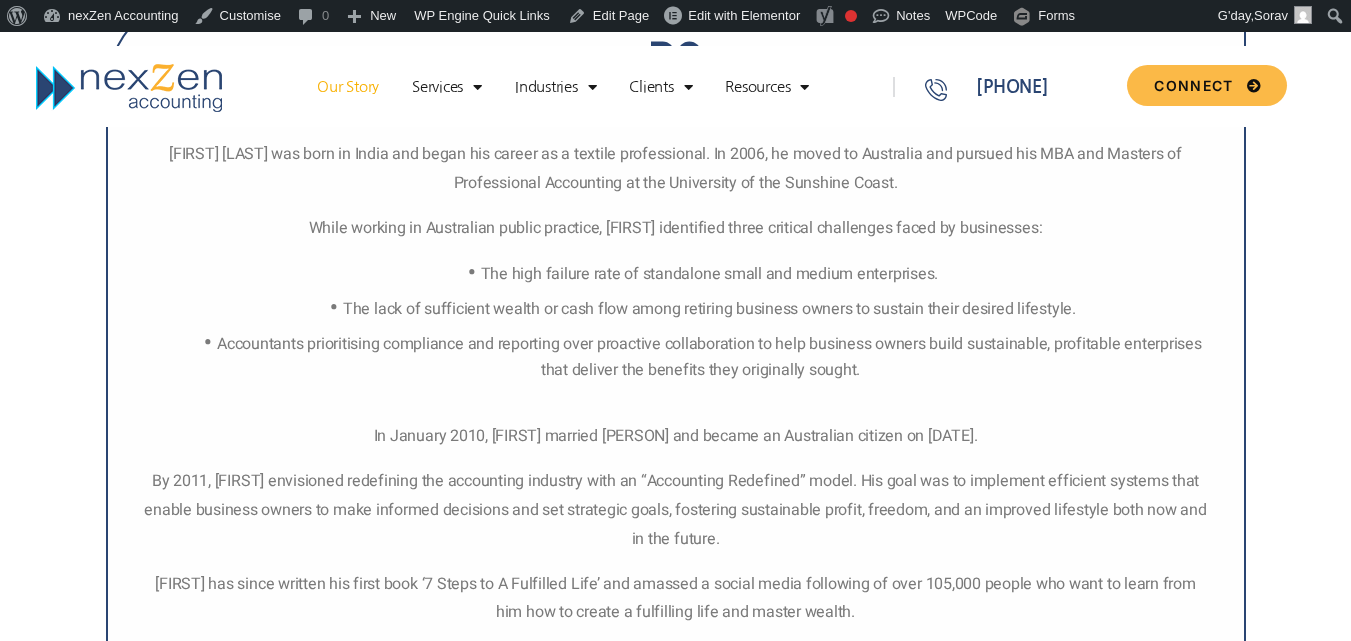 scroll, scrollTop: 1849, scrollLeft: 0, axis: vertical 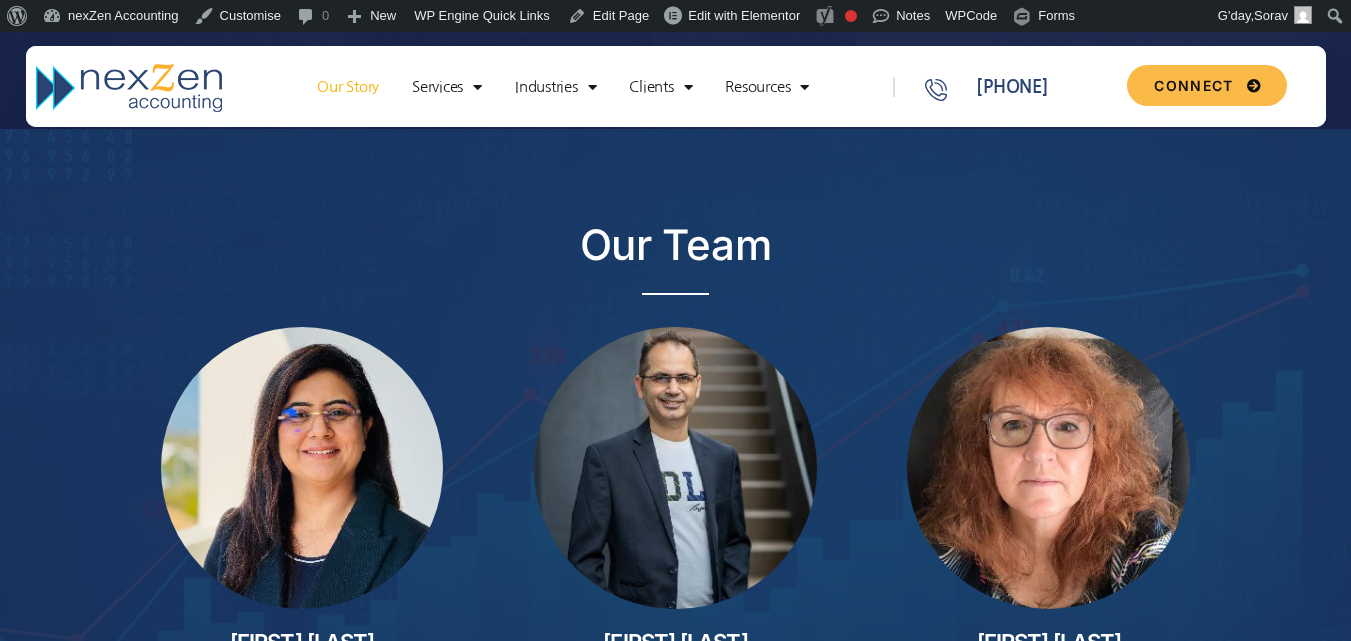 click on "Skip to the content
Our Story
Services
New Business Set up
Proactive Compliance
Day to Day Accounting & Payroll
Business Queries & Support
Business Advisory
Business Value Creation
Industries
NDIS
Health
Hospitality & Tourism
Restaurants and Cafes
Not For Profit
Property & Construction
Retail
Training & Consulting
Information & Technology
Legal Services
Clients
External Forces
Effective Growth Plan
Resources
Knowledge Base
Forms & Checklists
Connect
Our Story
Services
New Business Set up
Proactive Compliance
Day to Day Accounting & Payroll
Business Queries & Support
Business Advisory
Business Value Creation
Industries
NDIS
Health
Hospitality & Tourism" at bounding box center (675, -2081) 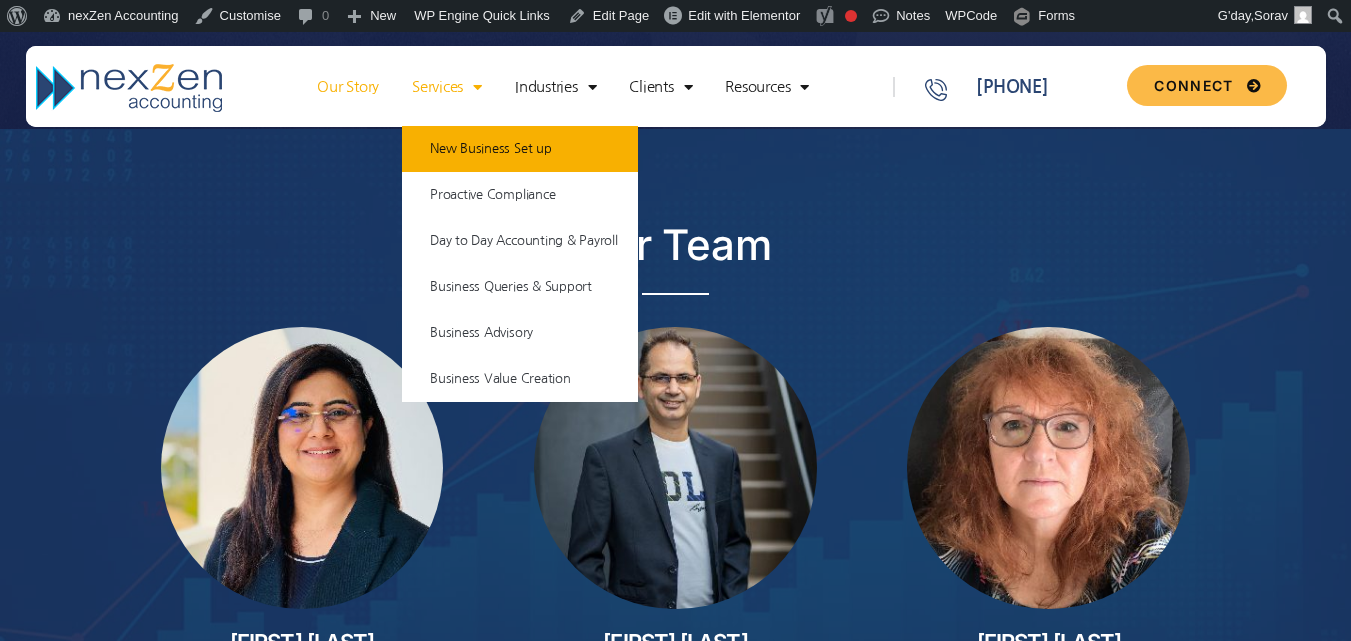 click on "New Business Set up" 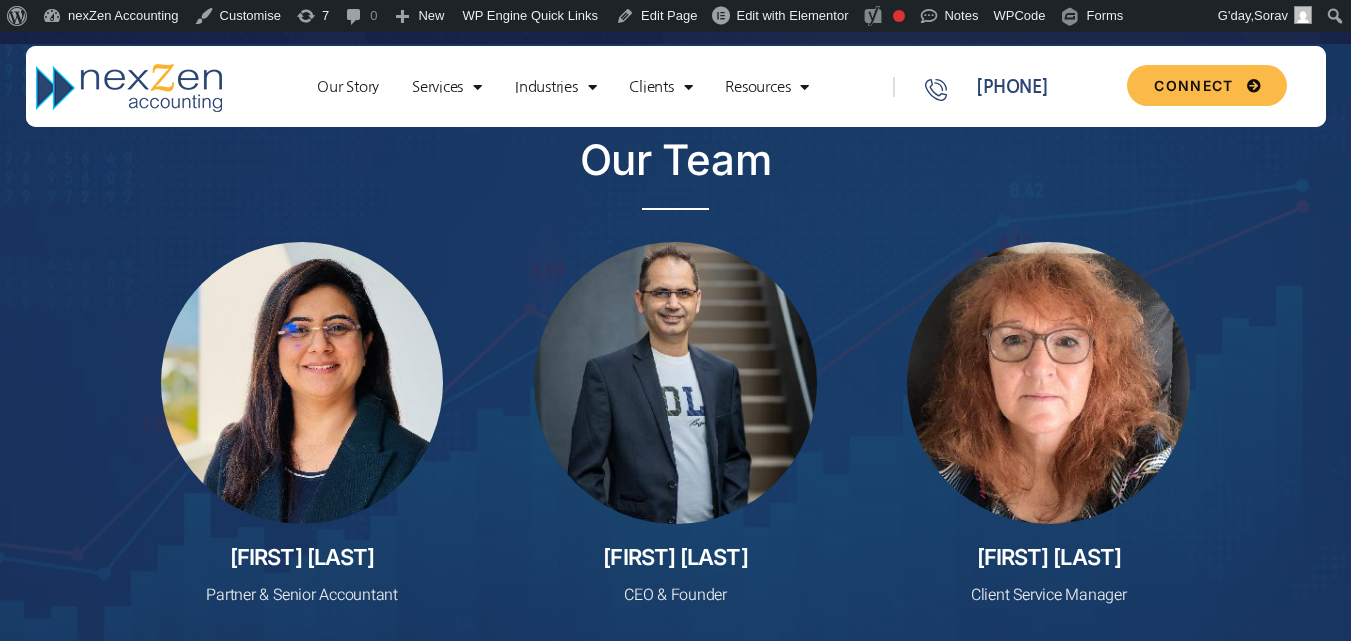 scroll, scrollTop: 2895, scrollLeft: 0, axis: vertical 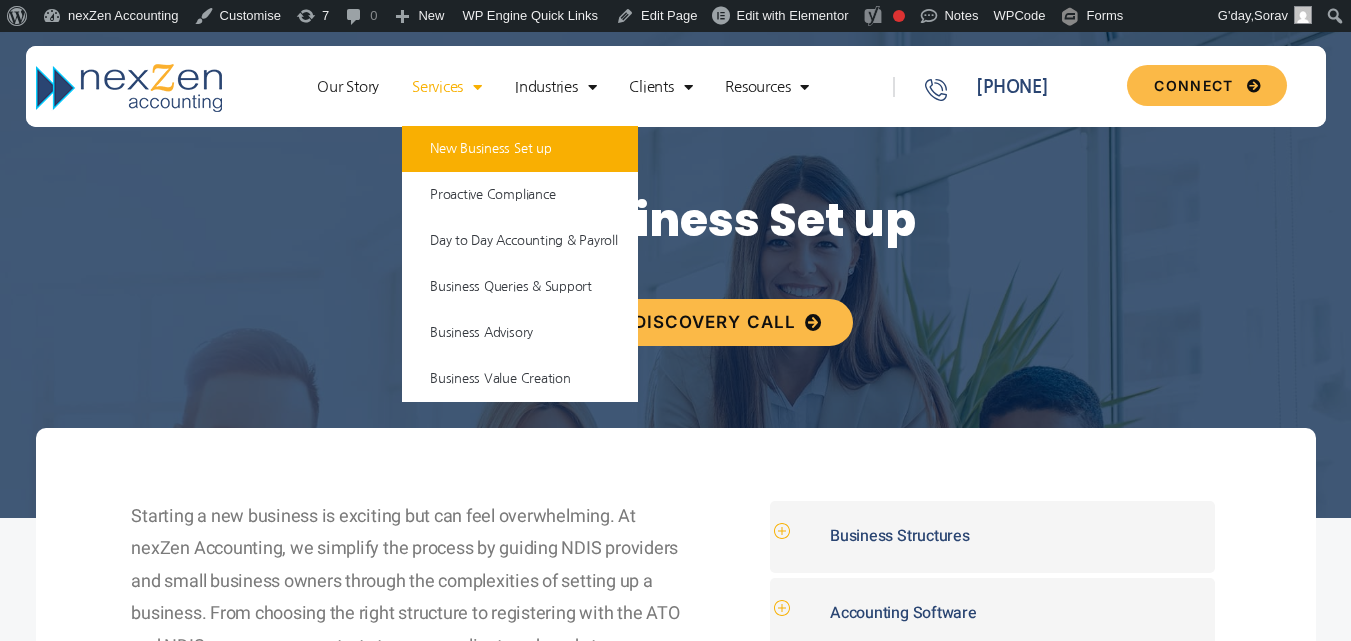 click on "Services" 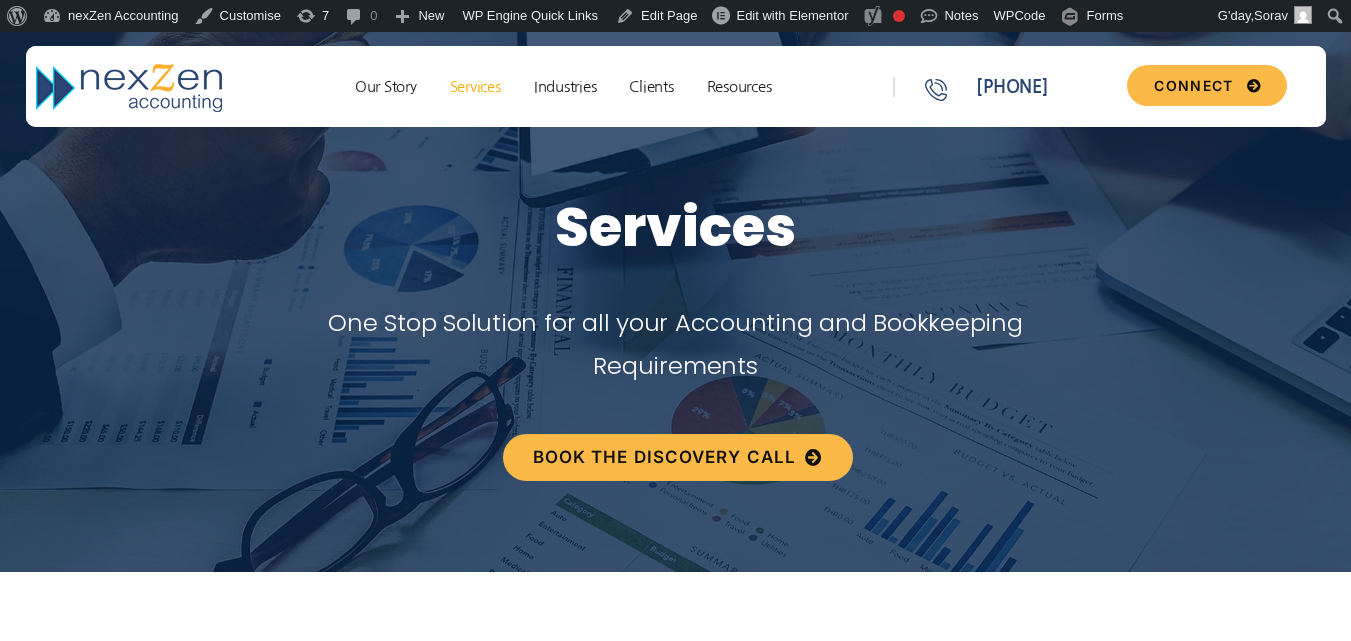 scroll, scrollTop: 0, scrollLeft: 0, axis: both 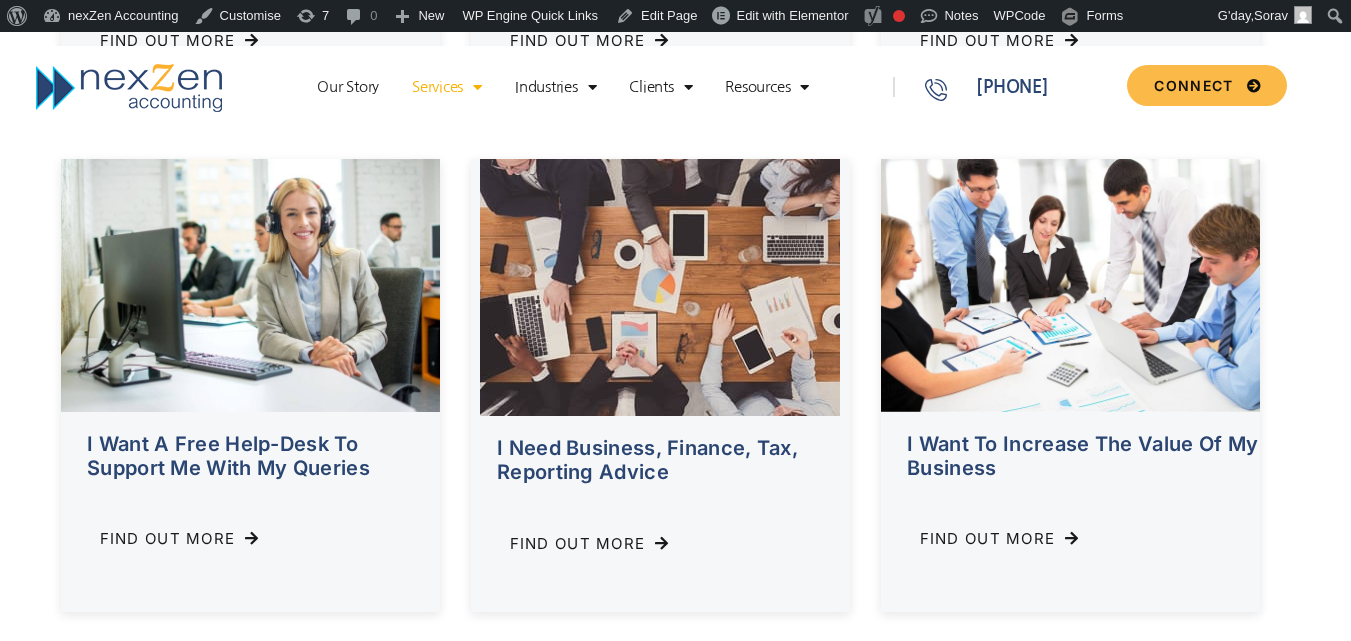 drag, startPoint x: 1358, startPoint y: 56, endPoint x: 1365, endPoint y: 156, distance: 100.2447 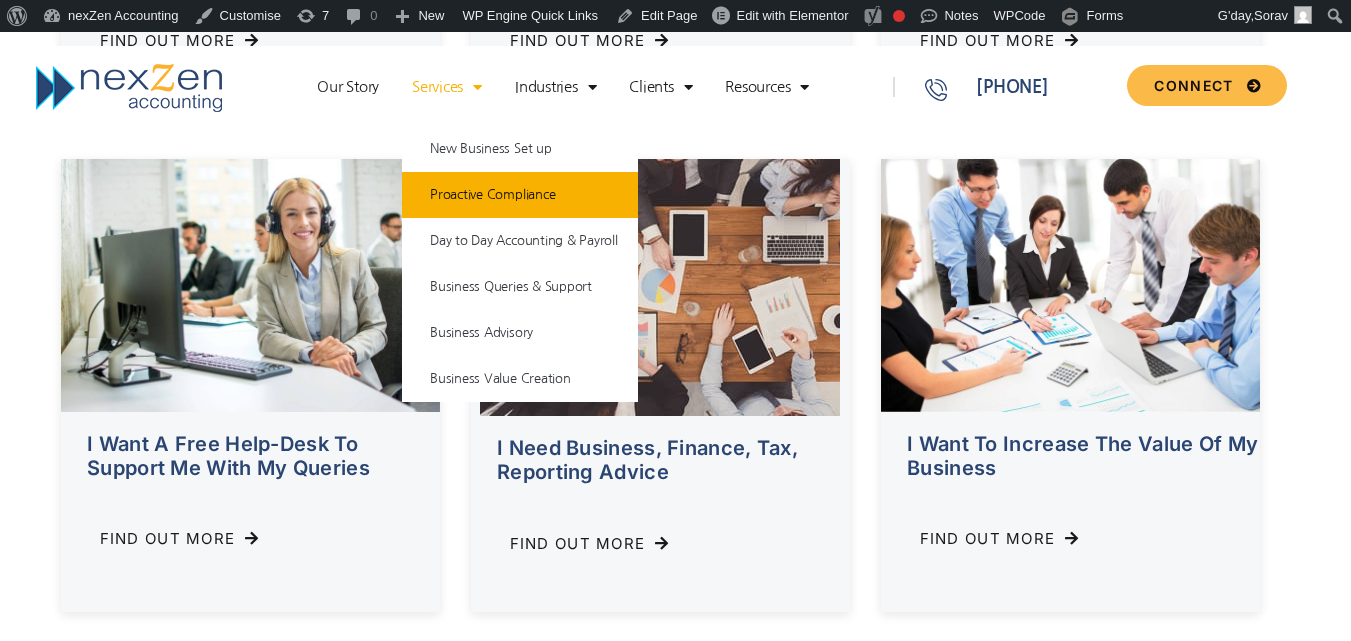 click on "Proactive Compliance" 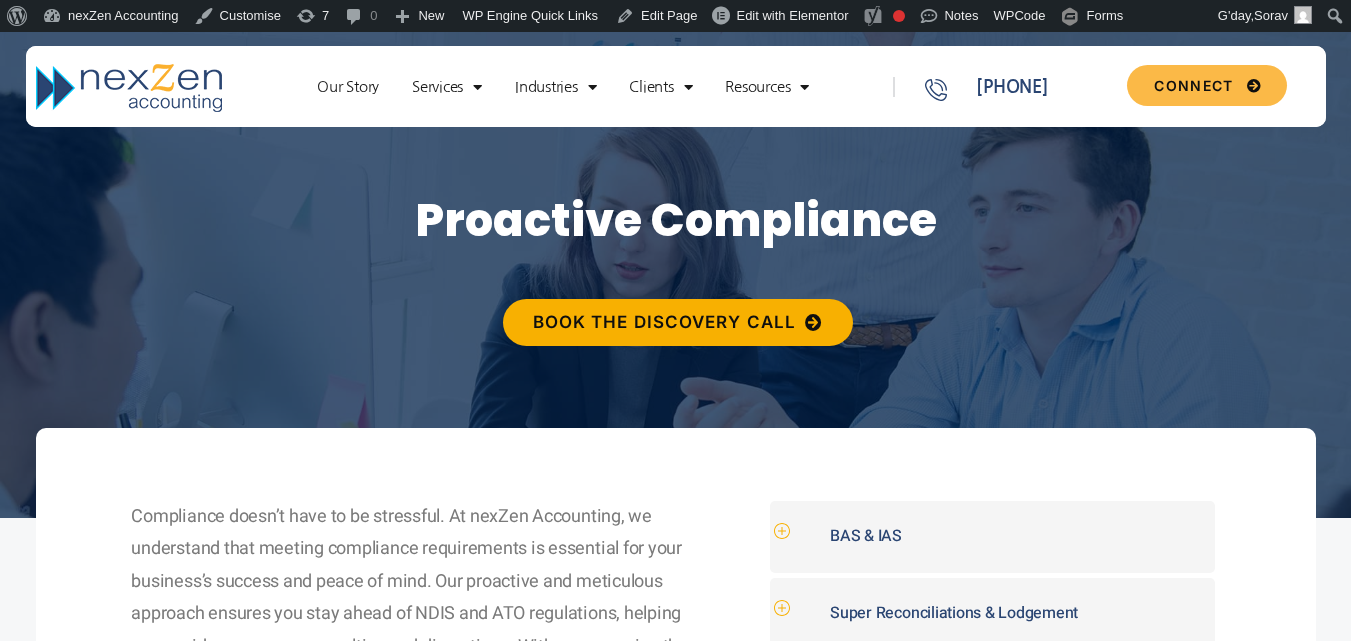 scroll, scrollTop: 1222, scrollLeft: 0, axis: vertical 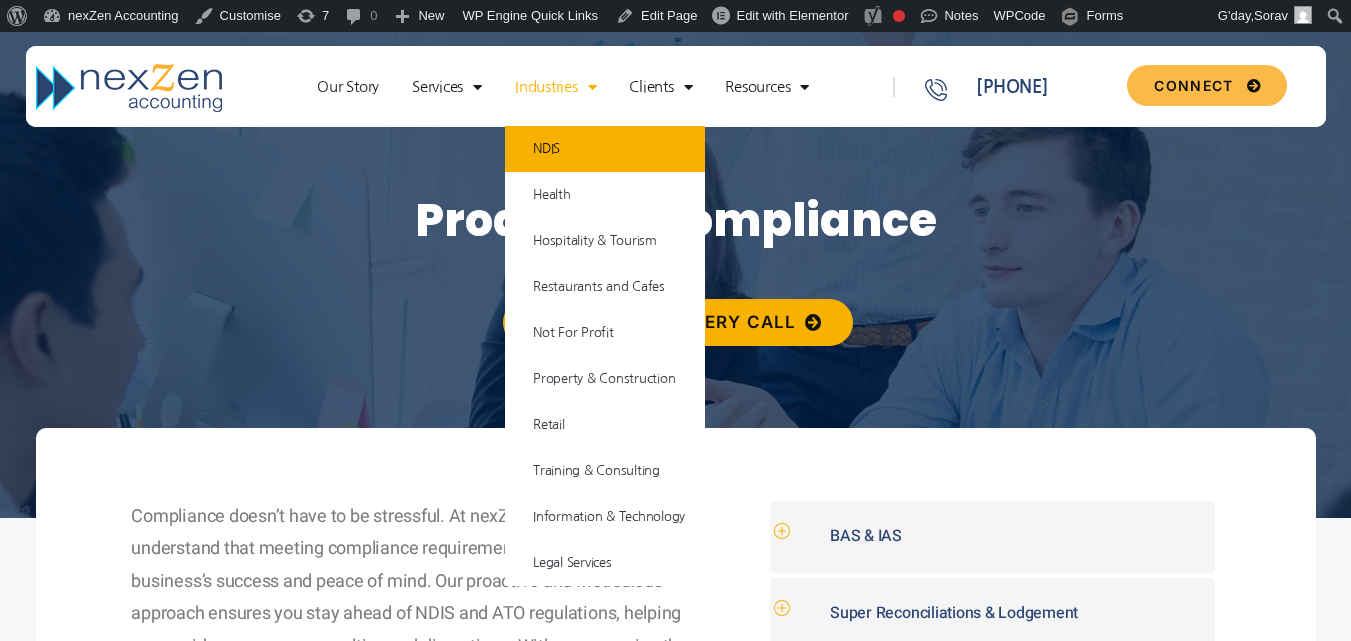 click on "NDIS" 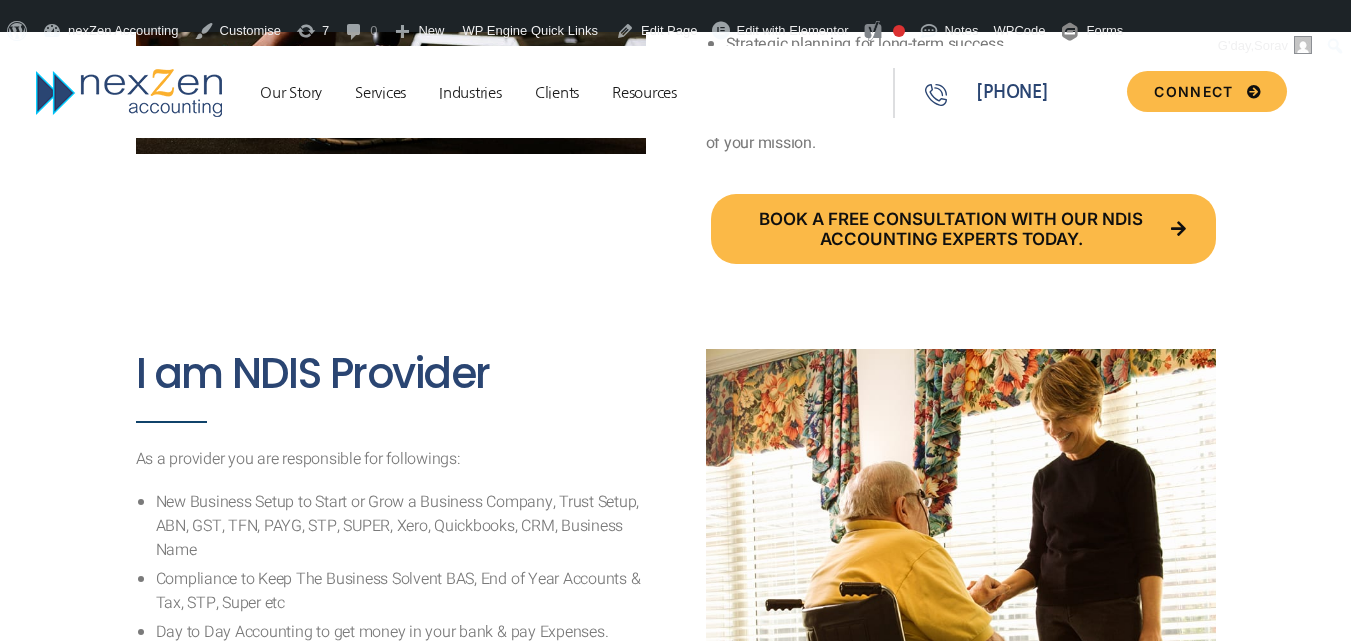 scroll, scrollTop: 0, scrollLeft: 0, axis: both 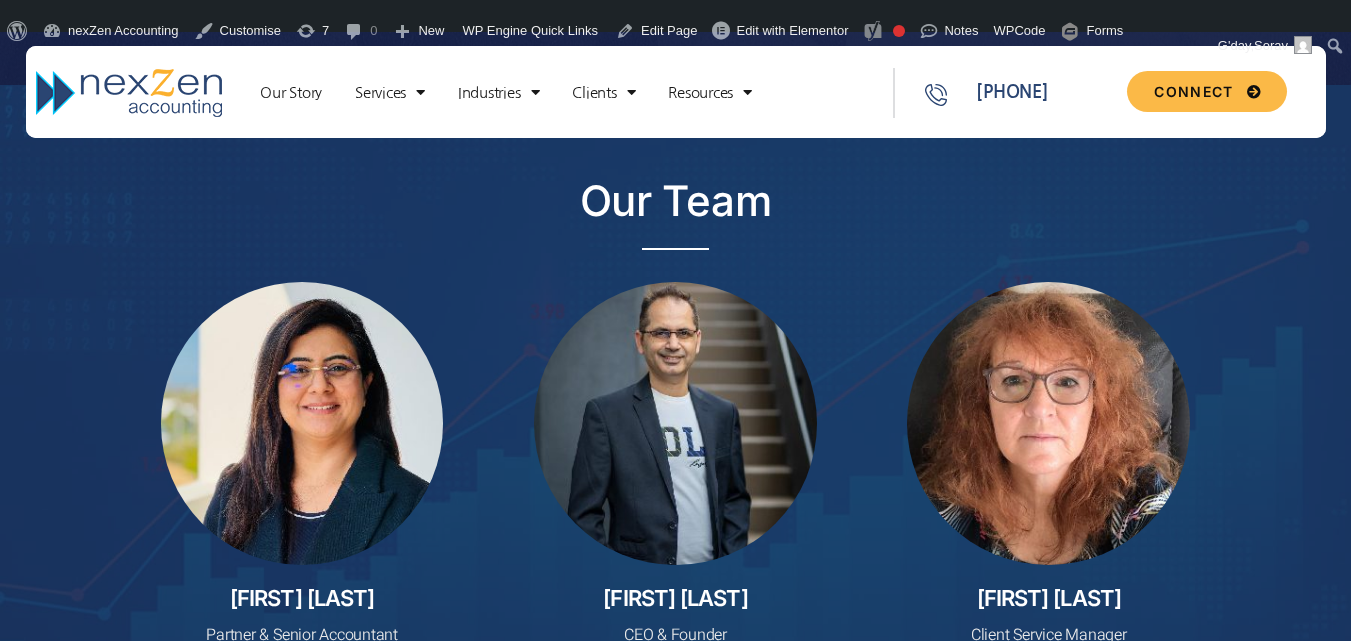 click on "Skip to the content
Our Story
Services
New Business Set up
Proactive Compliance
Day to Day Accounting & Payroll
Business Queries & Support
Business Advisory
Business Value Creation
Industries
NDIS
Health
Hospitality & Tourism
Restaurants and Cafes
Not For Profit
Property & Construction
Retail
Training & Consulting
Information & Technology
Legal Services
Clients
External Forces
Effective Growth Plan
Resources
Knowledge Base
Forms & Checklists
Connect
Our Story
Services
New Business Set up
Proactive Compliance
Day to Day Accounting & Payroll
Business Queries & Support
Business Advisory
Business Value Creation
Industries
NDIS
Health
Hospitality & Tourism" at bounding box center (675, -1285) 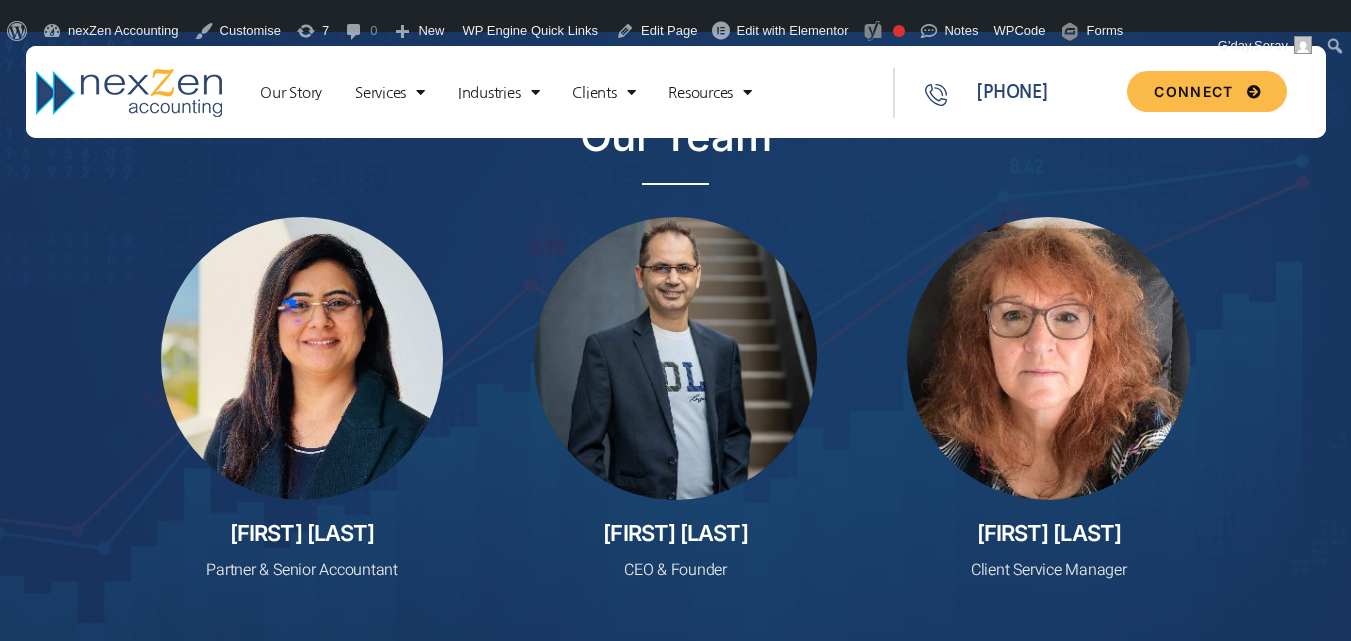 scroll, scrollTop: 6117, scrollLeft: 0, axis: vertical 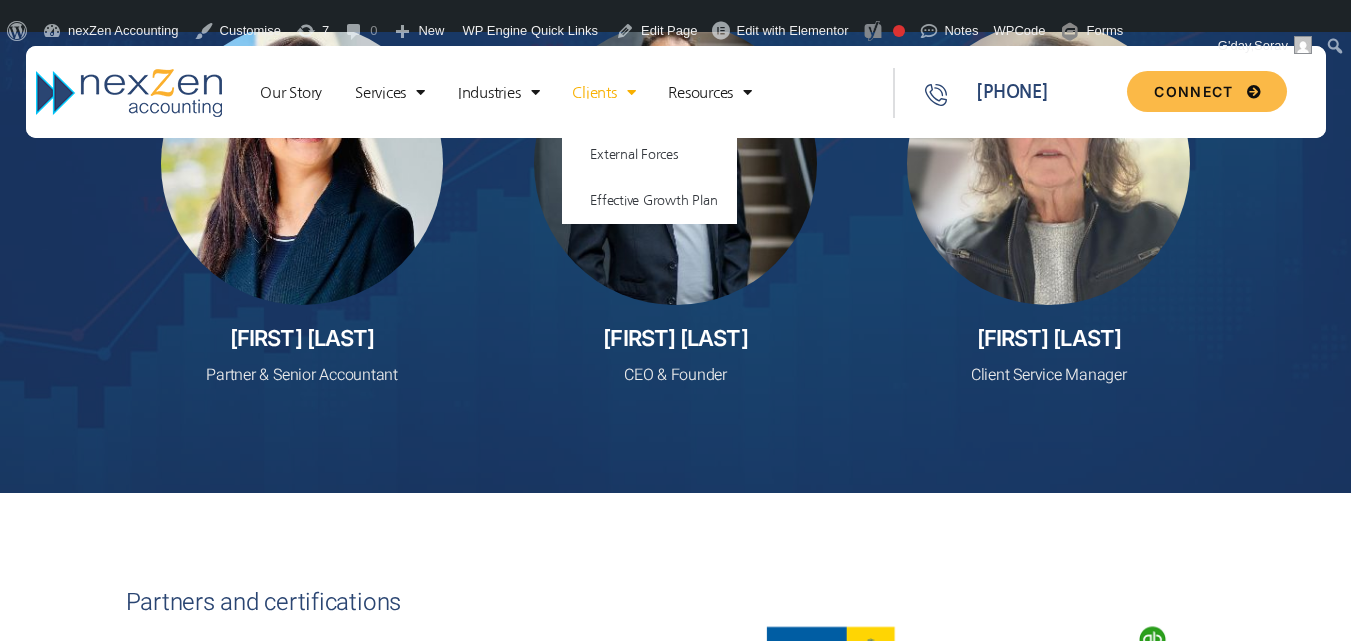 click on "Clients" 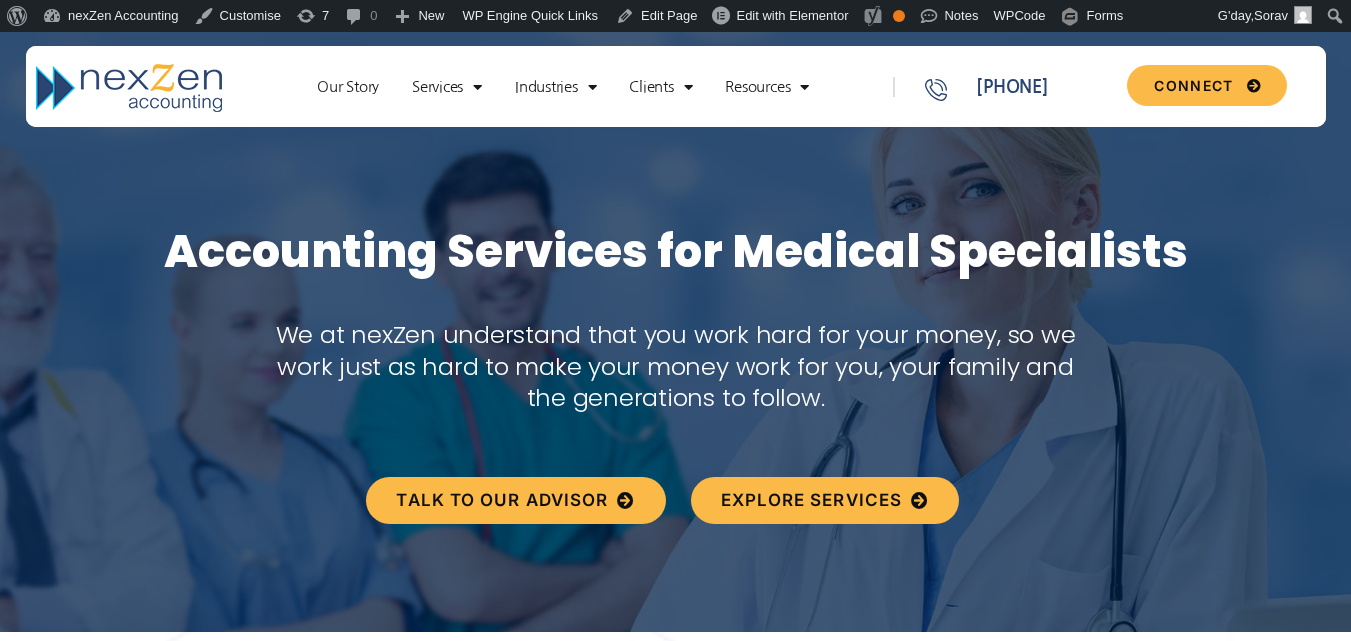 scroll, scrollTop: 0, scrollLeft: 0, axis: both 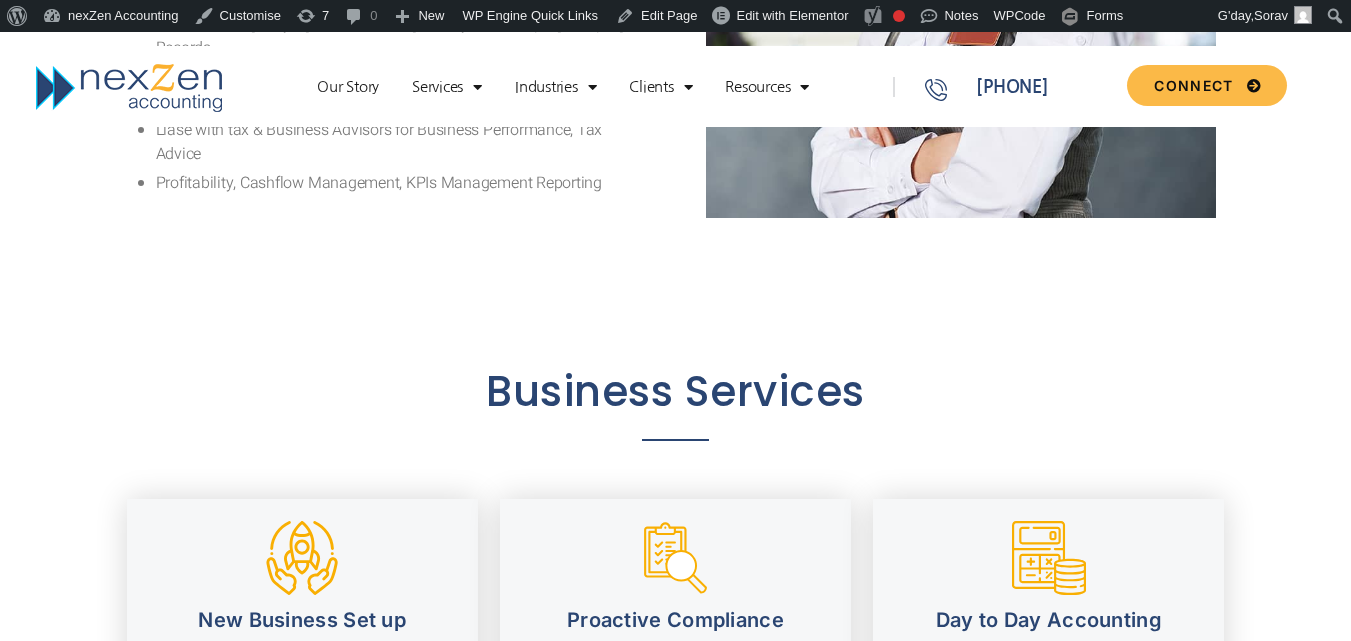 drag, startPoint x: 1354, startPoint y: 43, endPoint x: 1365, endPoint y: 183, distance: 140.43147 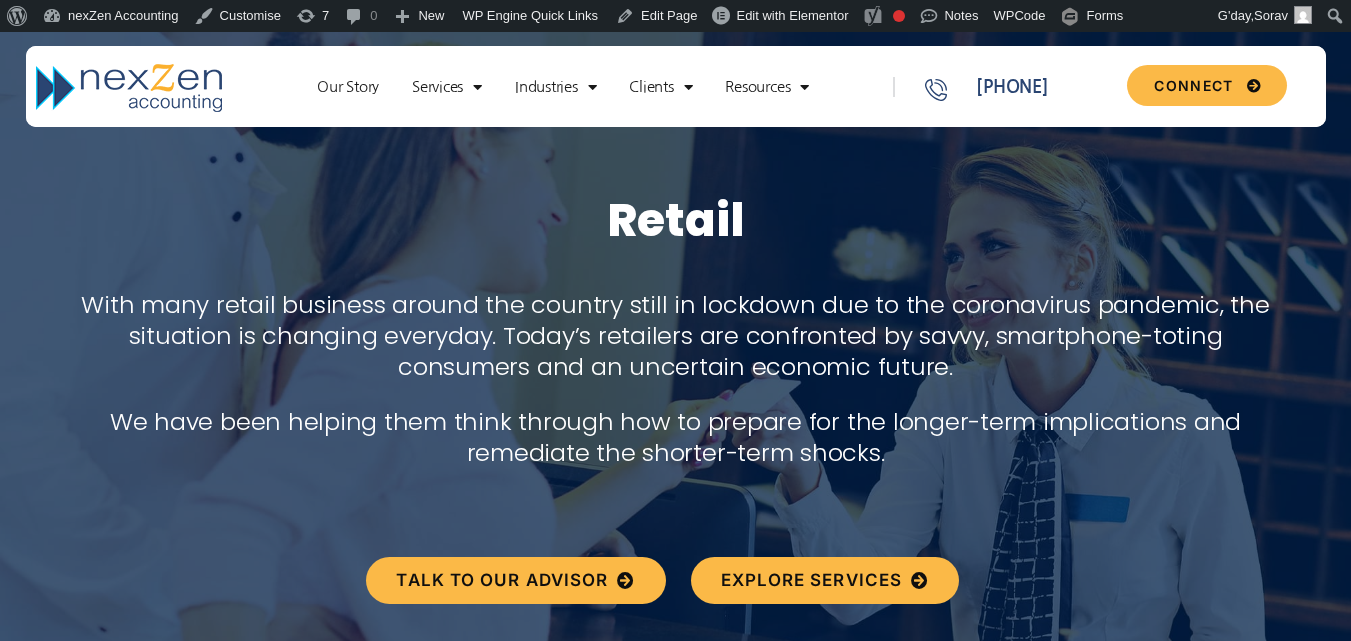 scroll, scrollTop: 0, scrollLeft: 0, axis: both 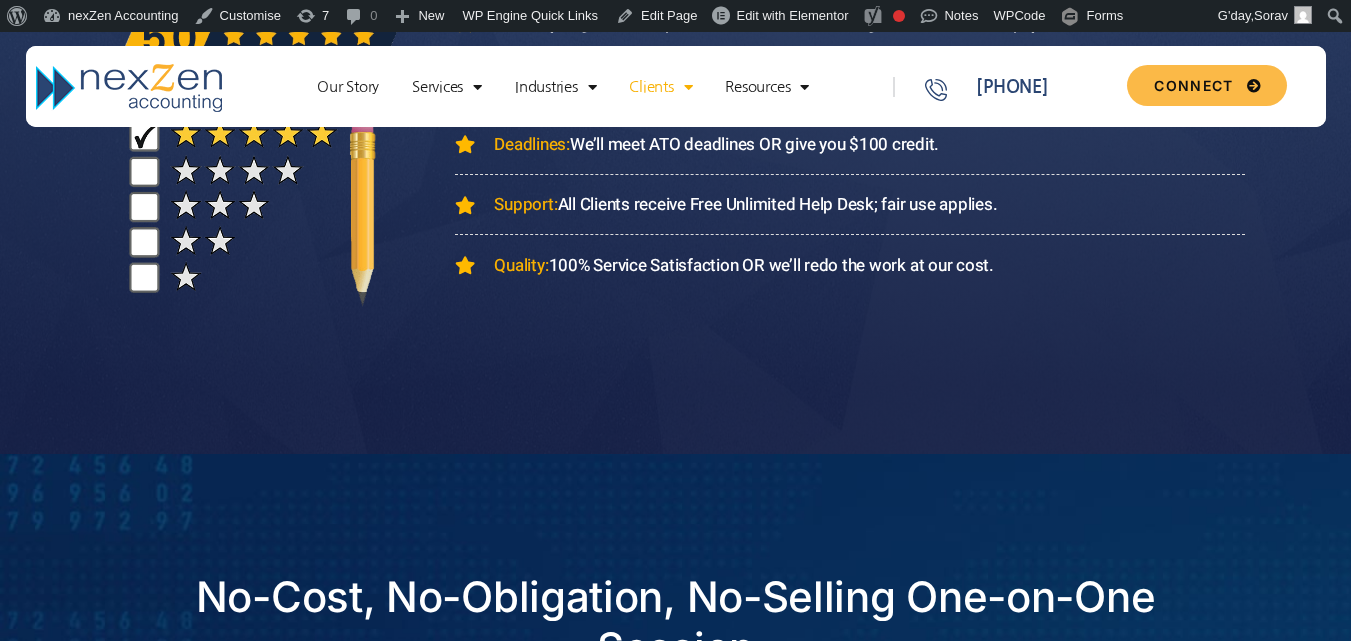 drag, startPoint x: 1365, startPoint y: 43, endPoint x: 1365, endPoint y: 353, distance: 310 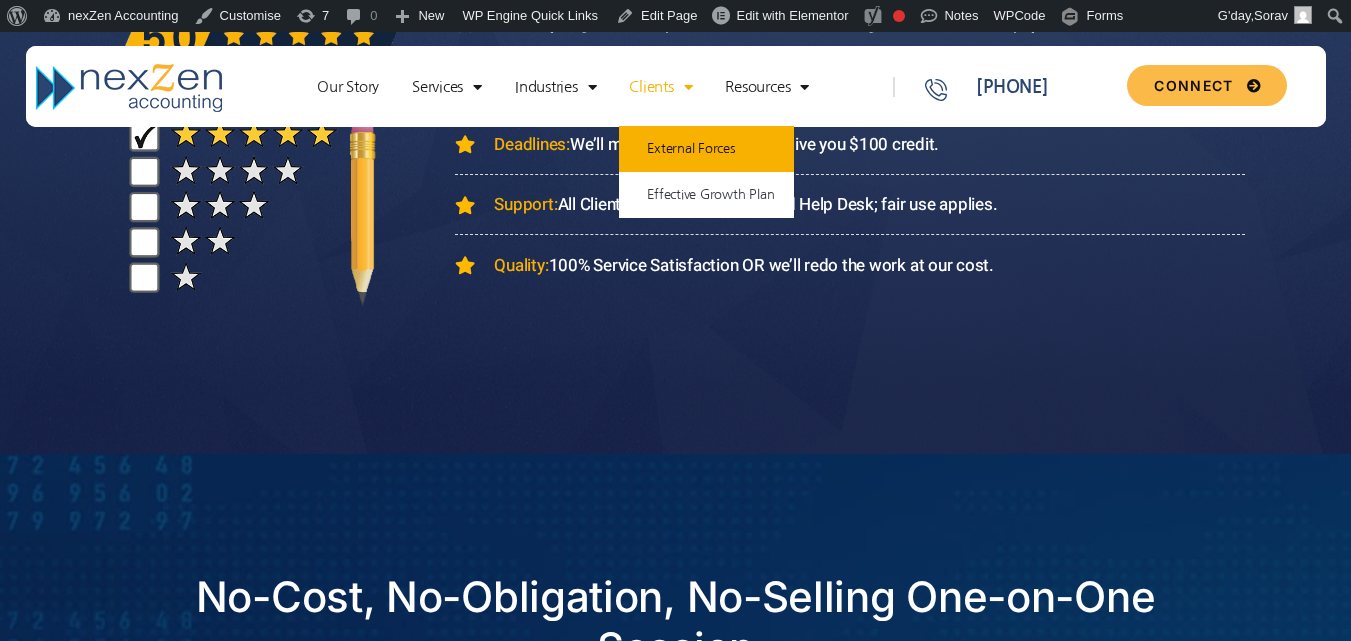 click on "External Forces" 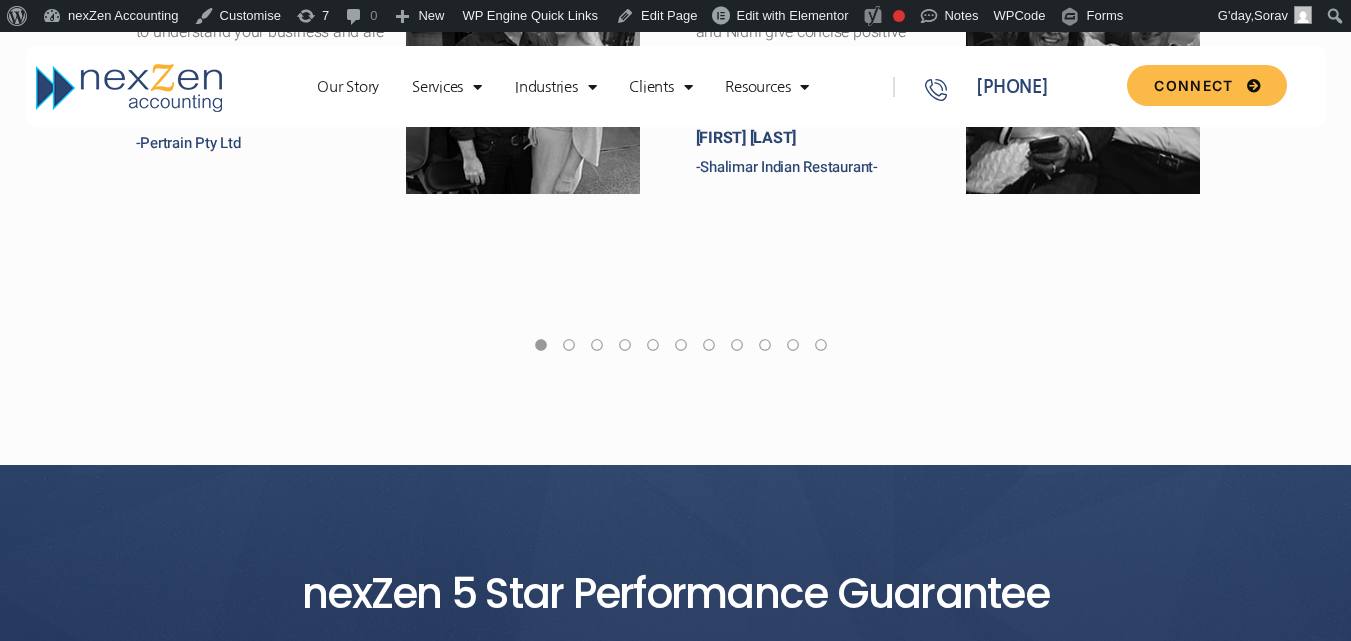 scroll, scrollTop: 3725, scrollLeft: 0, axis: vertical 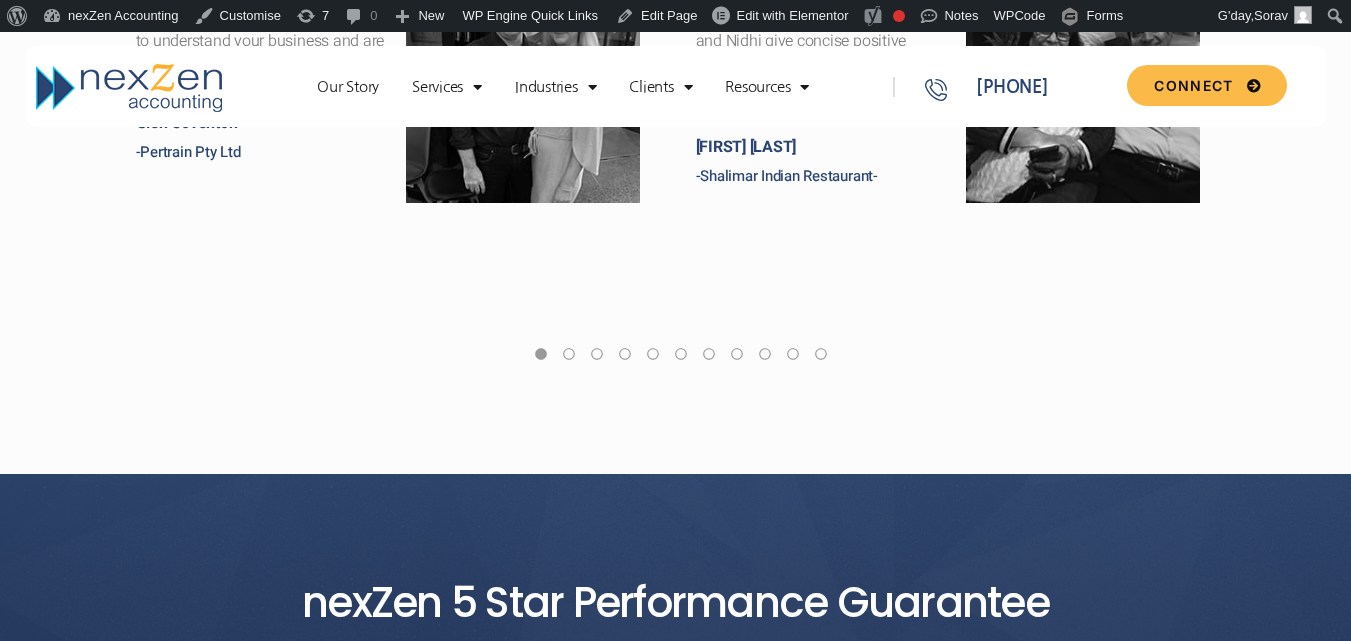 click on "Skip to the content
Our Story
Services
New Business Set up
Proactive Compliance
Day to Day Accounting & Payroll
Business Queries & Support
Business Advisory
Business Value Creation
Industries
NDIS
Health
Hospitality & Tourism
Restaurants and Cafes
Not For Profit
Property & Construction
Retail
Training & Consulting
Information & Technology
Legal Services
Clients
External Forces
Effective Growth Plan
Resources
Knowledge Base
Forms & Checklists
Connect
Our Story
Services
New Business Set up
Proactive Compliance
Day to Day Accounting & Payroll
Business Queries & Support
Business Advisory
Business Value Creation
Industries
NDIS
Health
Hospitality & Tourism" at bounding box center [675, 82] 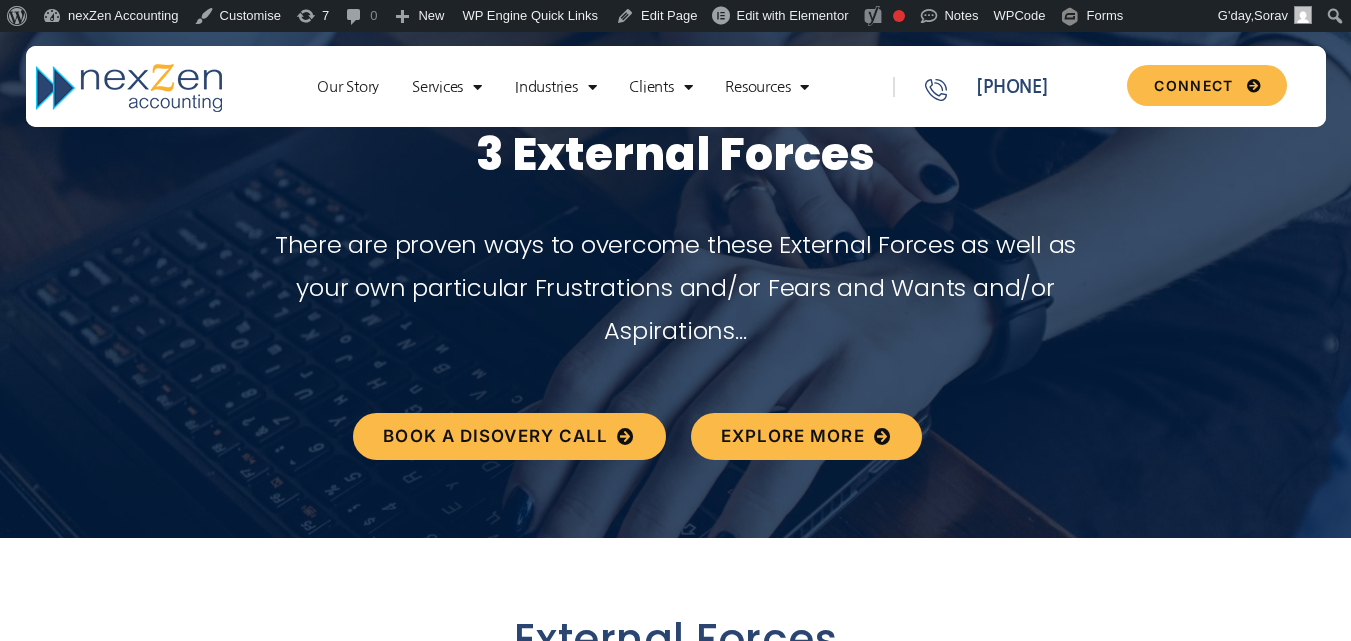 scroll, scrollTop: 0, scrollLeft: 0, axis: both 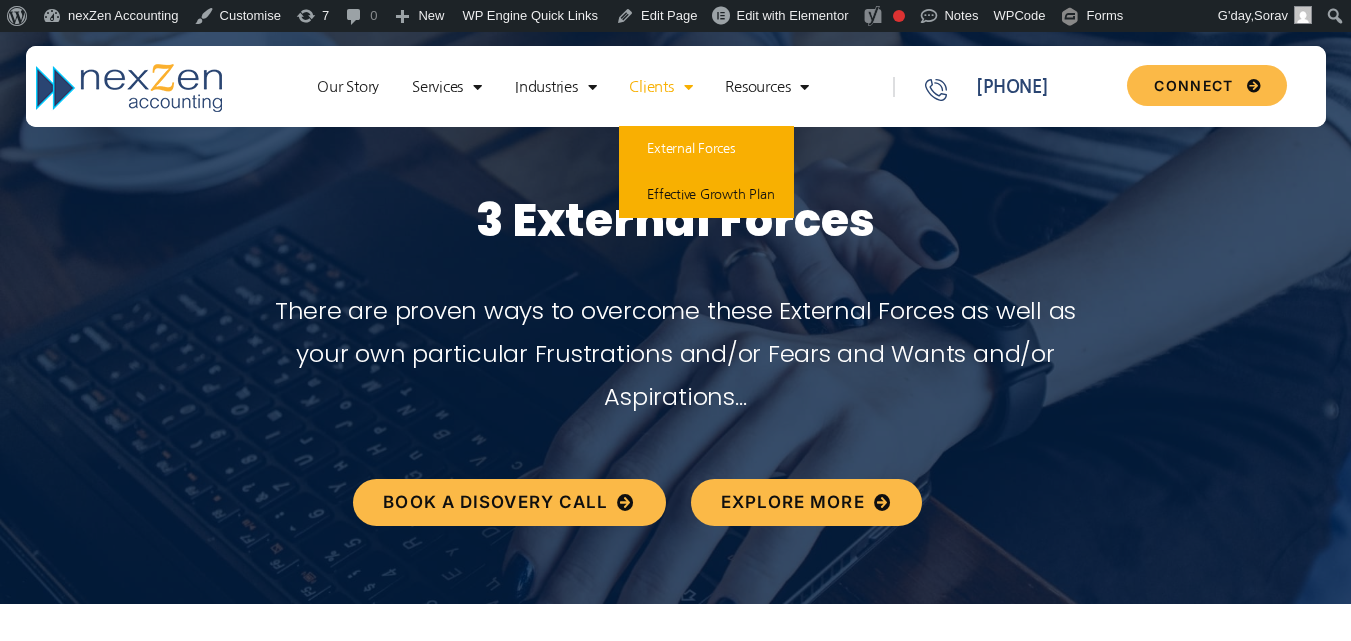 click on "Effective Growth Plan" 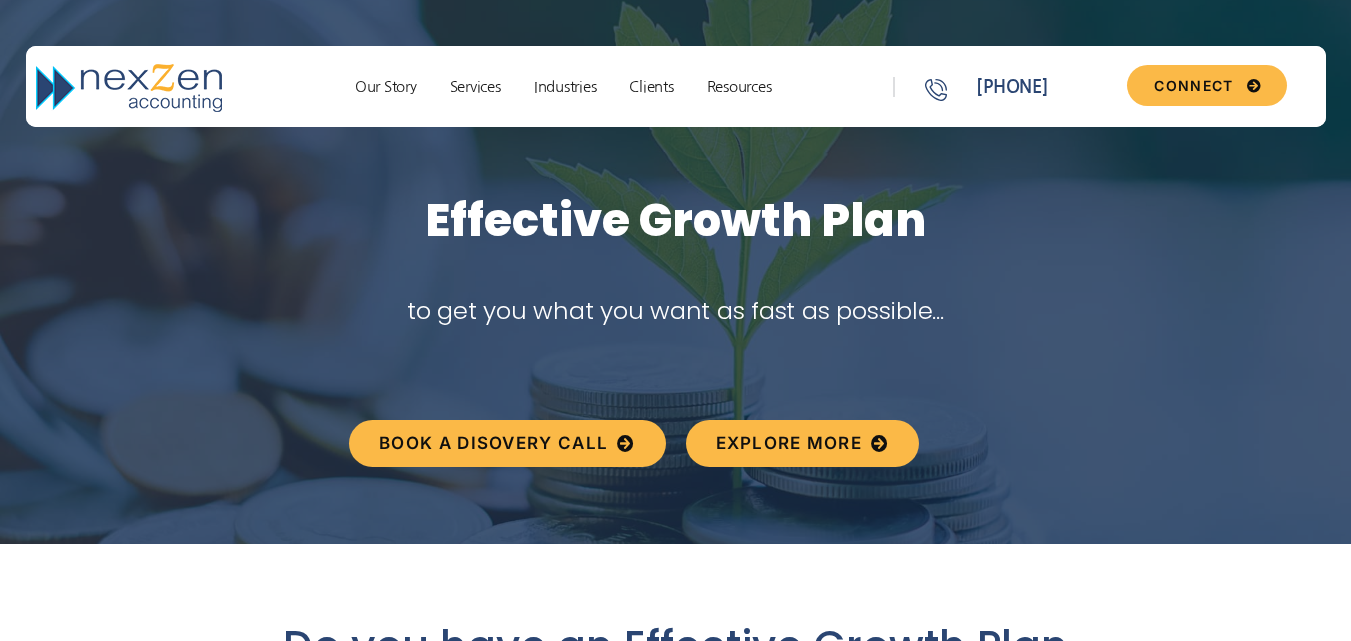 scroll, scrollTop: 0, scrollLeft: 0, axis: both 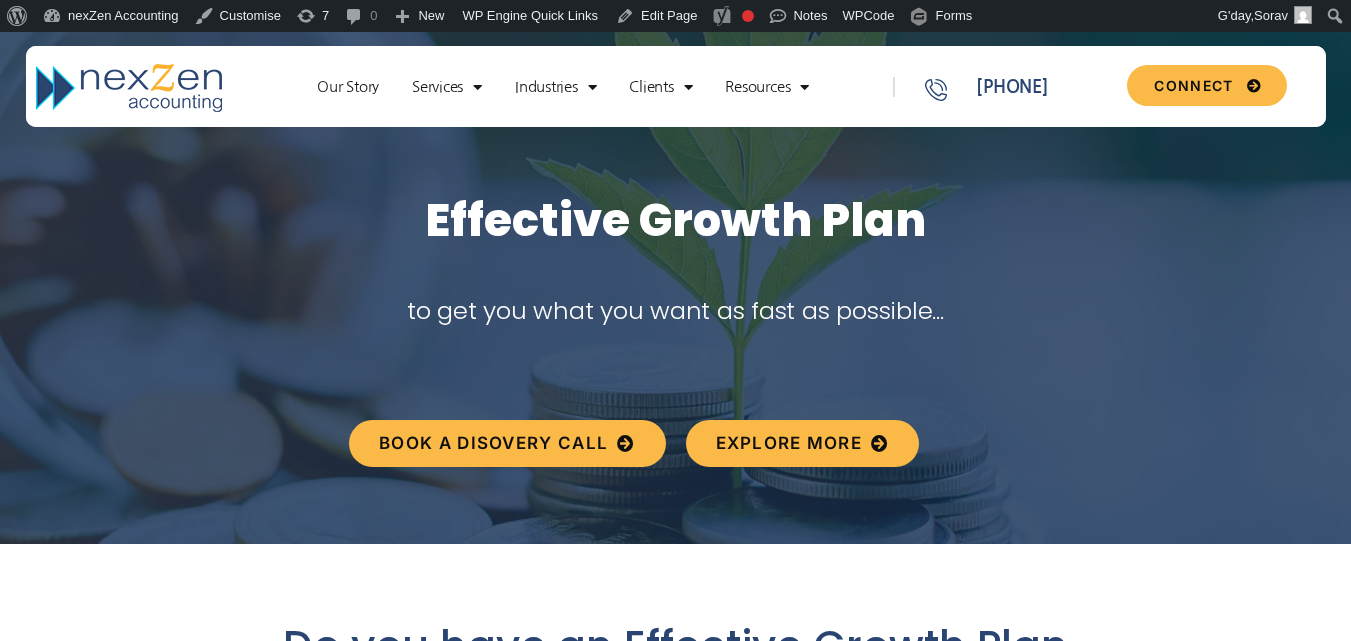 drag, startPoint x: 1355, startPoint y: 46, endPoint x: 1365, endPoint y: 2, distance: 45.122055 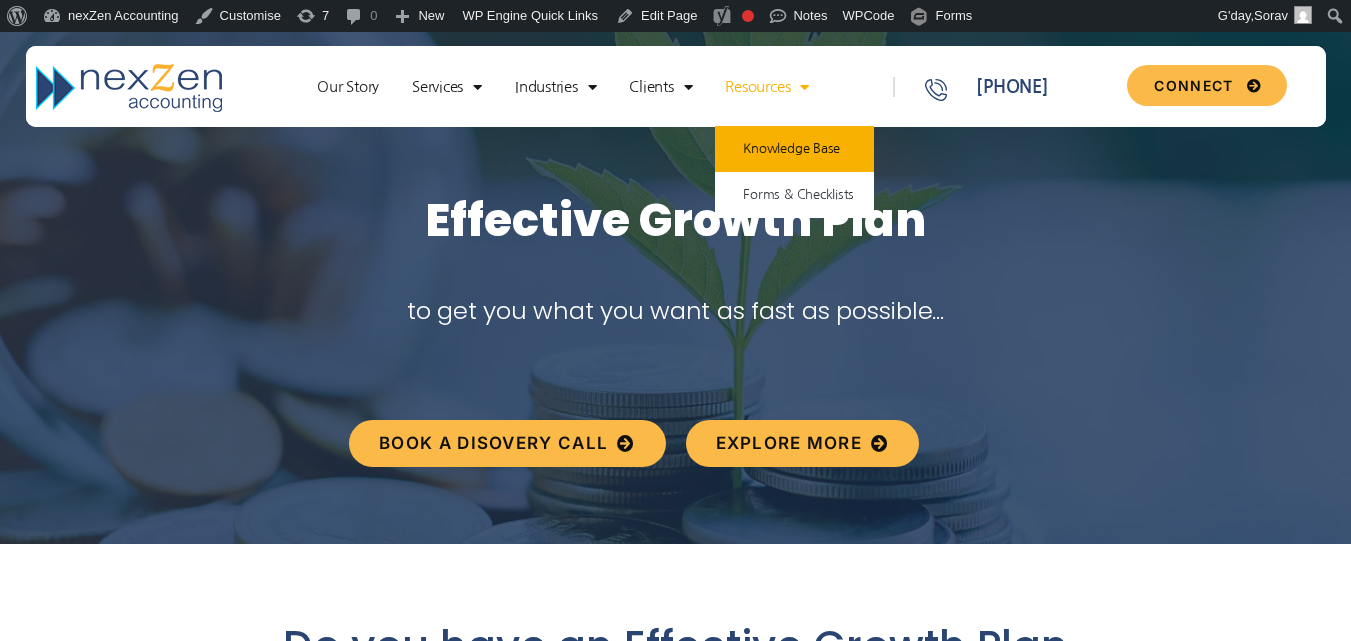 click on "Knowledge Base" 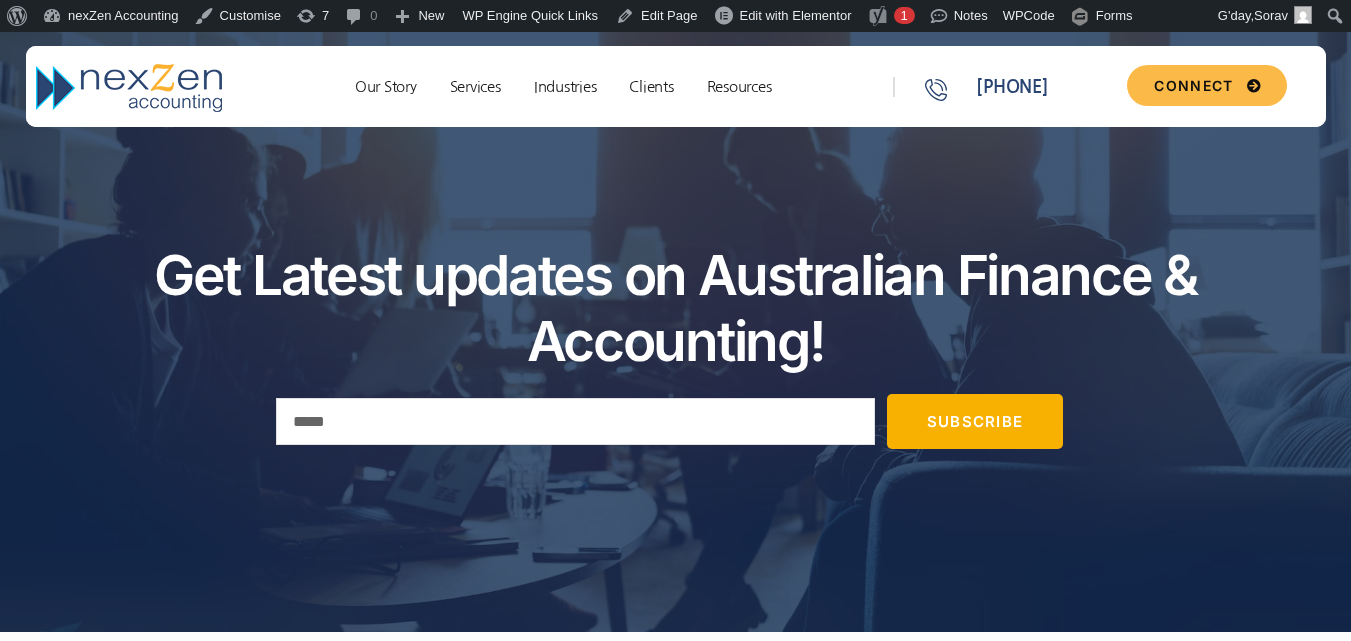 scroll, scrollTop: 0, scrollLeft: 0, axis: both 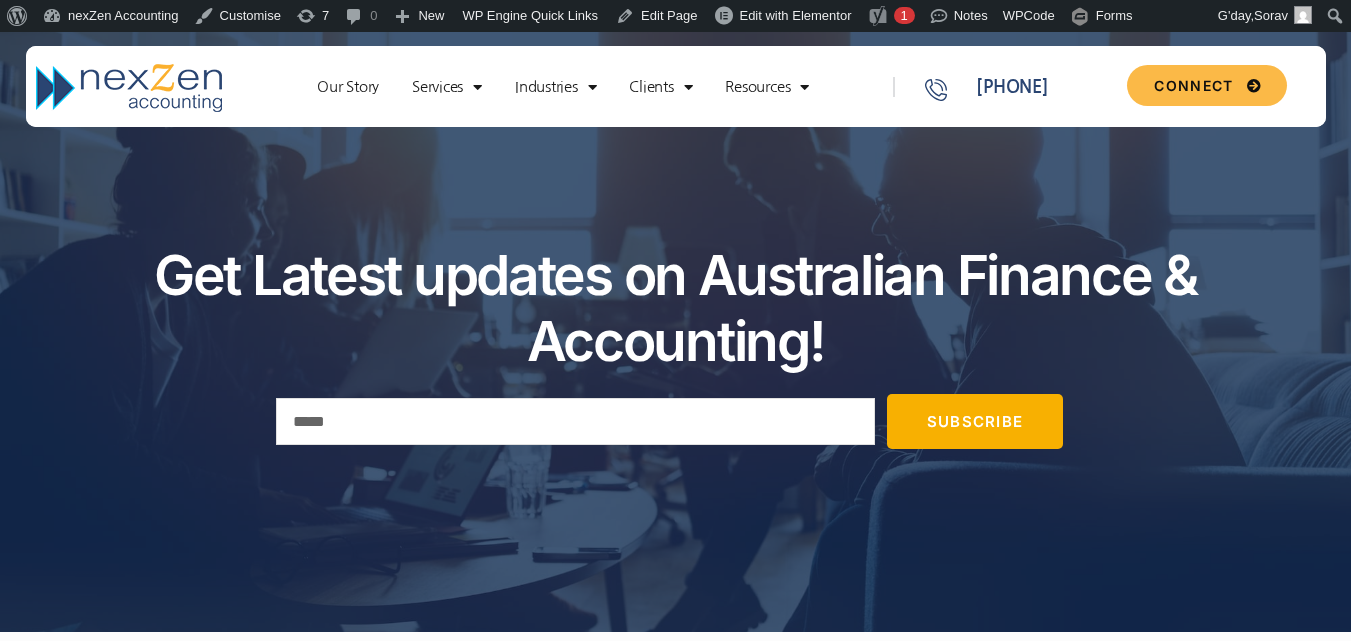 drag, startPoint x: 1365, startPoint y: 69, endPoint x: 1365, endPoint y: 42, distance: 27 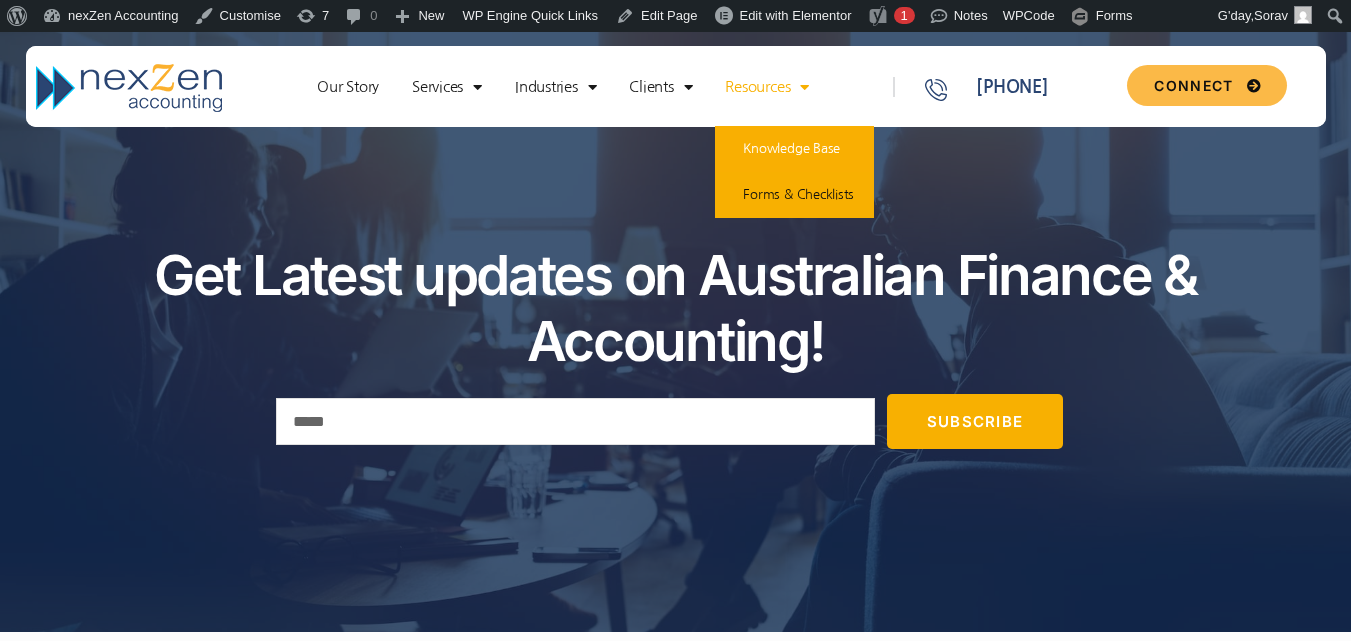 click on "Forms & Checklists" 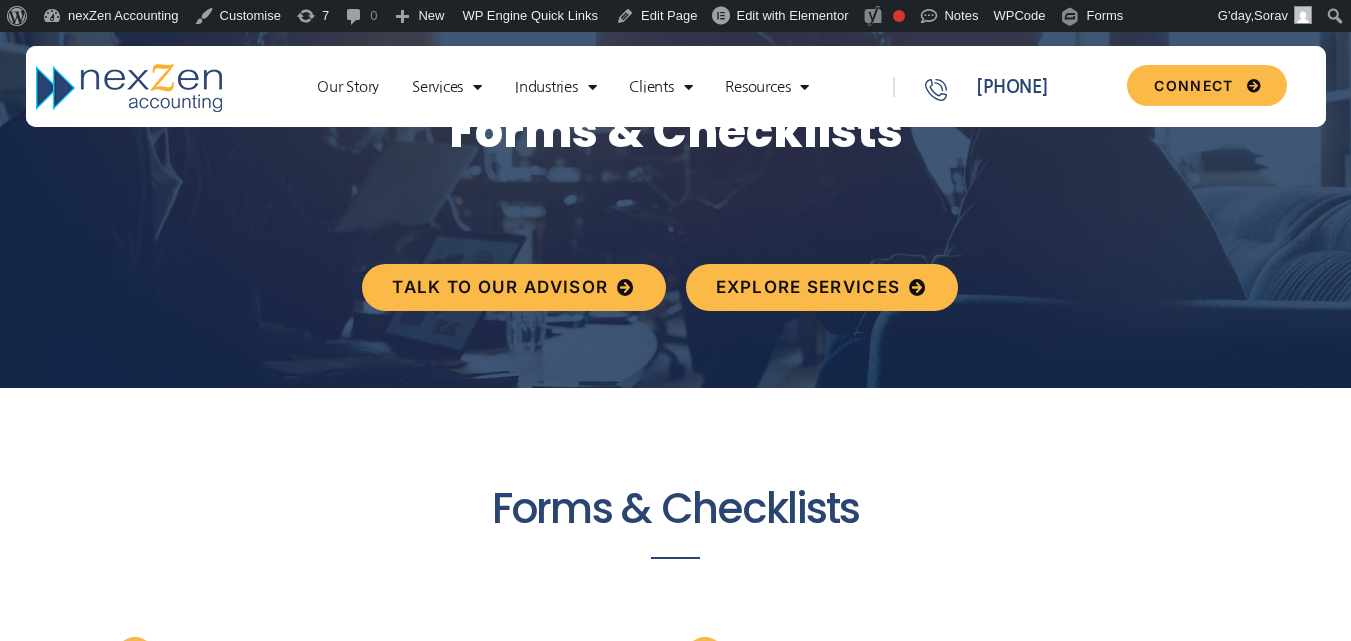 scroll, scrollTop: 446, scrollLeft: 0, axis: vertical 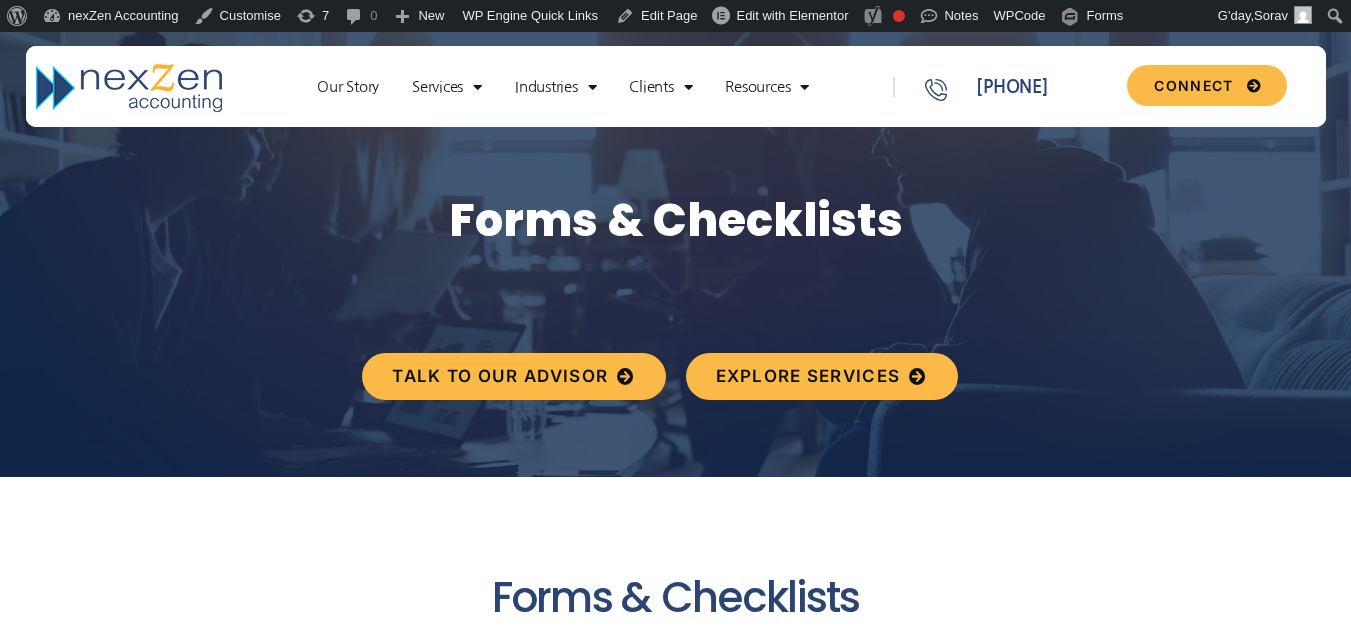 drag, startPoint x: 1357, startPoint y: 67, endPoint x: 1365, endPoint y: -3, distance: 70.45566 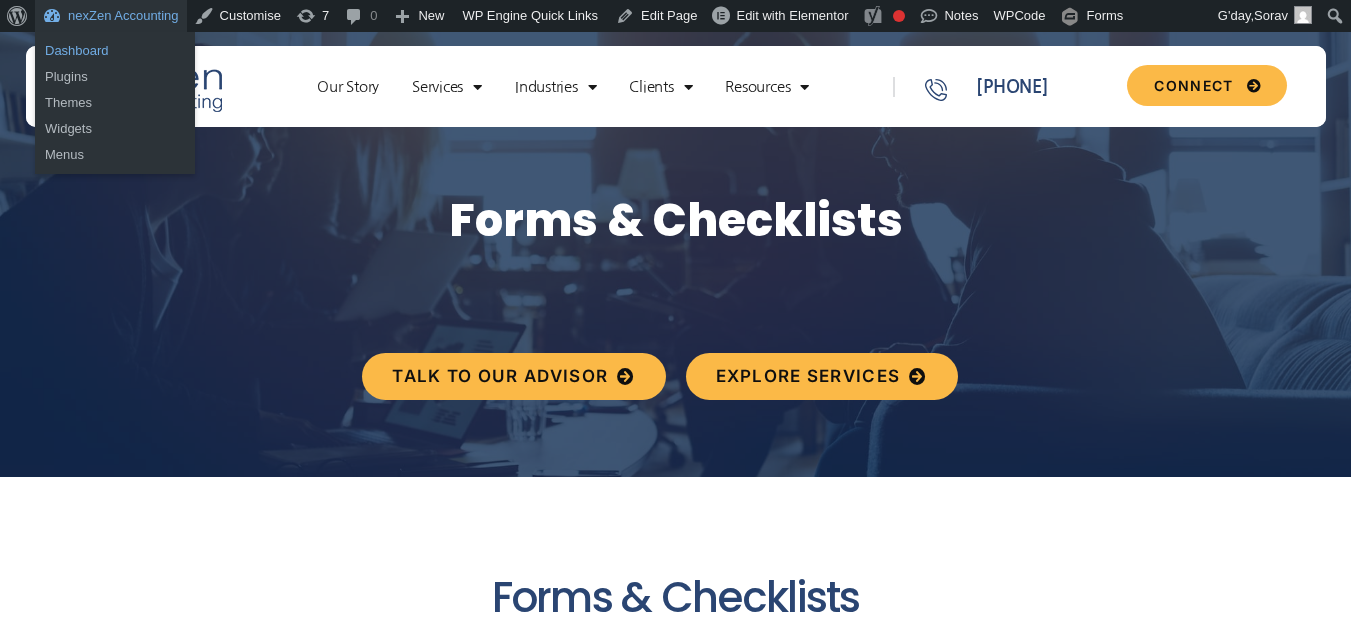 click on "Dashboard" at bounding box center [115, 51] 